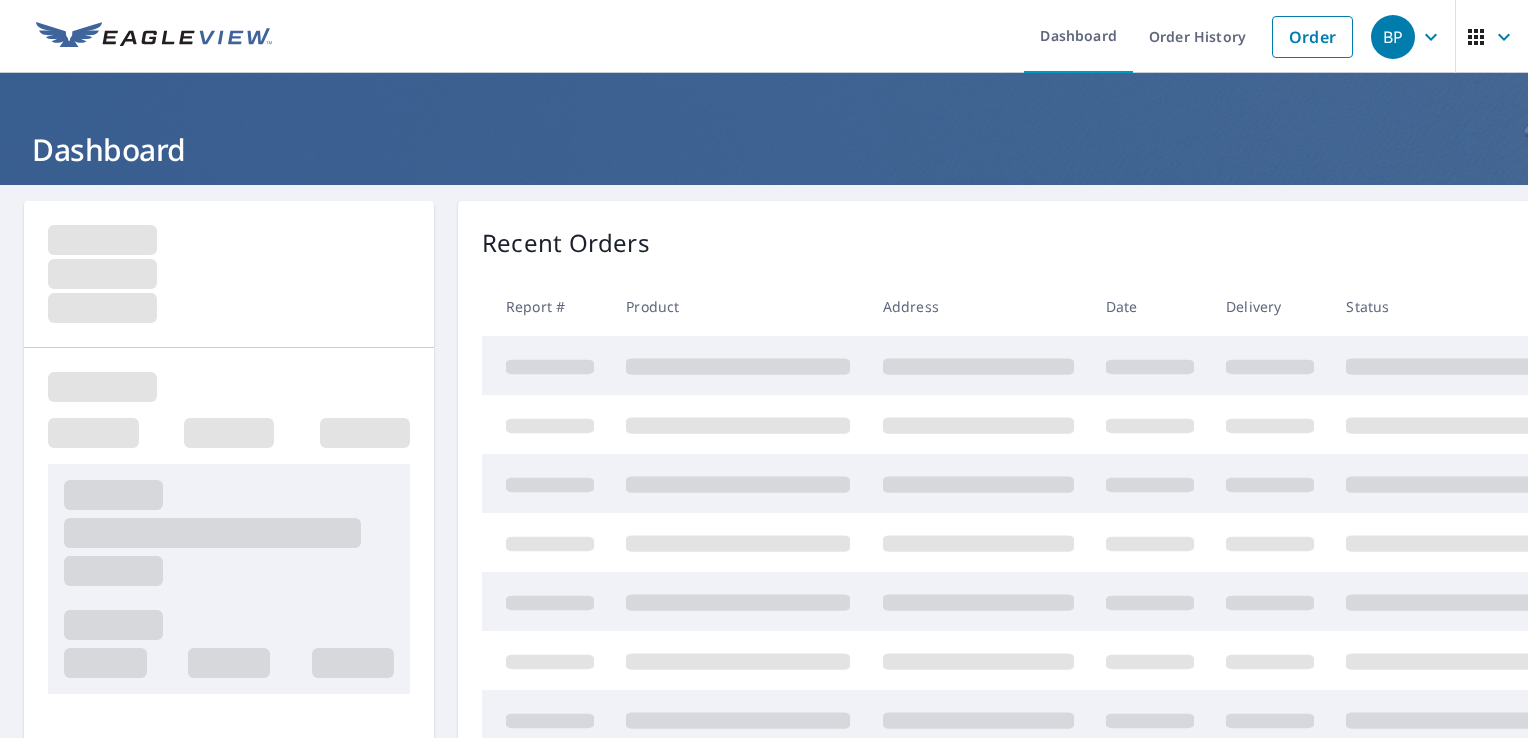 scroll, scrollTop: 0, scrollLeft: 0, axis: both 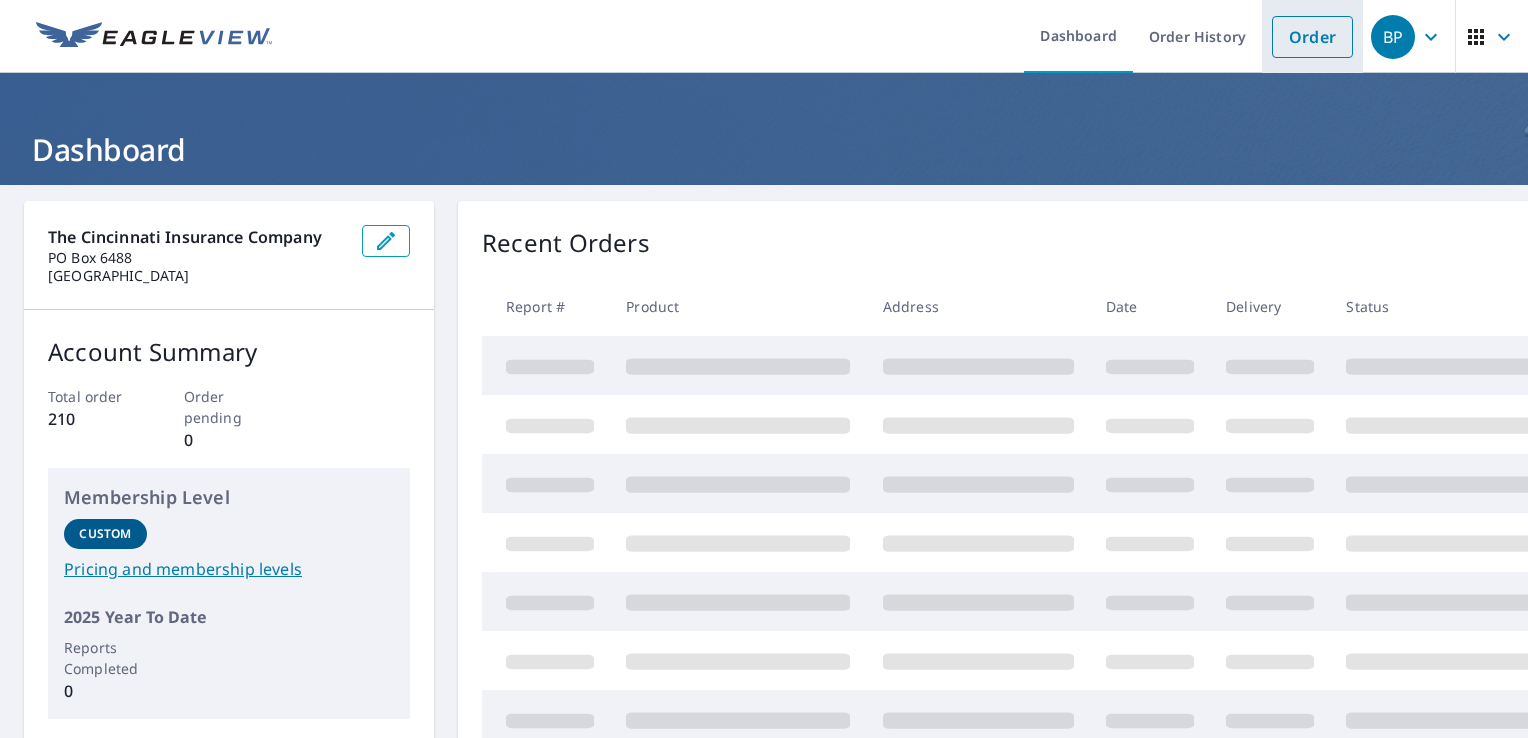 click on "Order" at bounding box center (1312, 37) 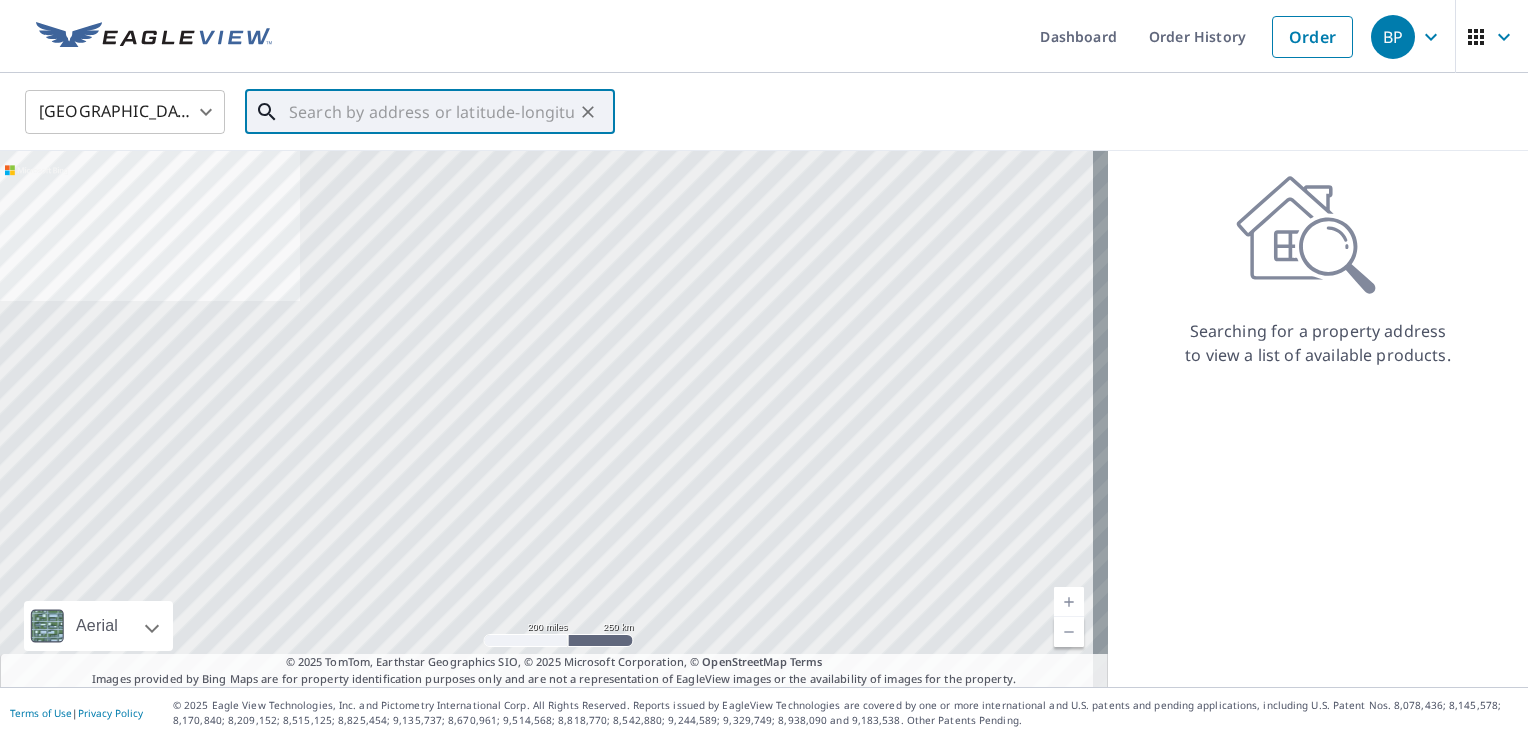 click at bounding box center [431, 112] 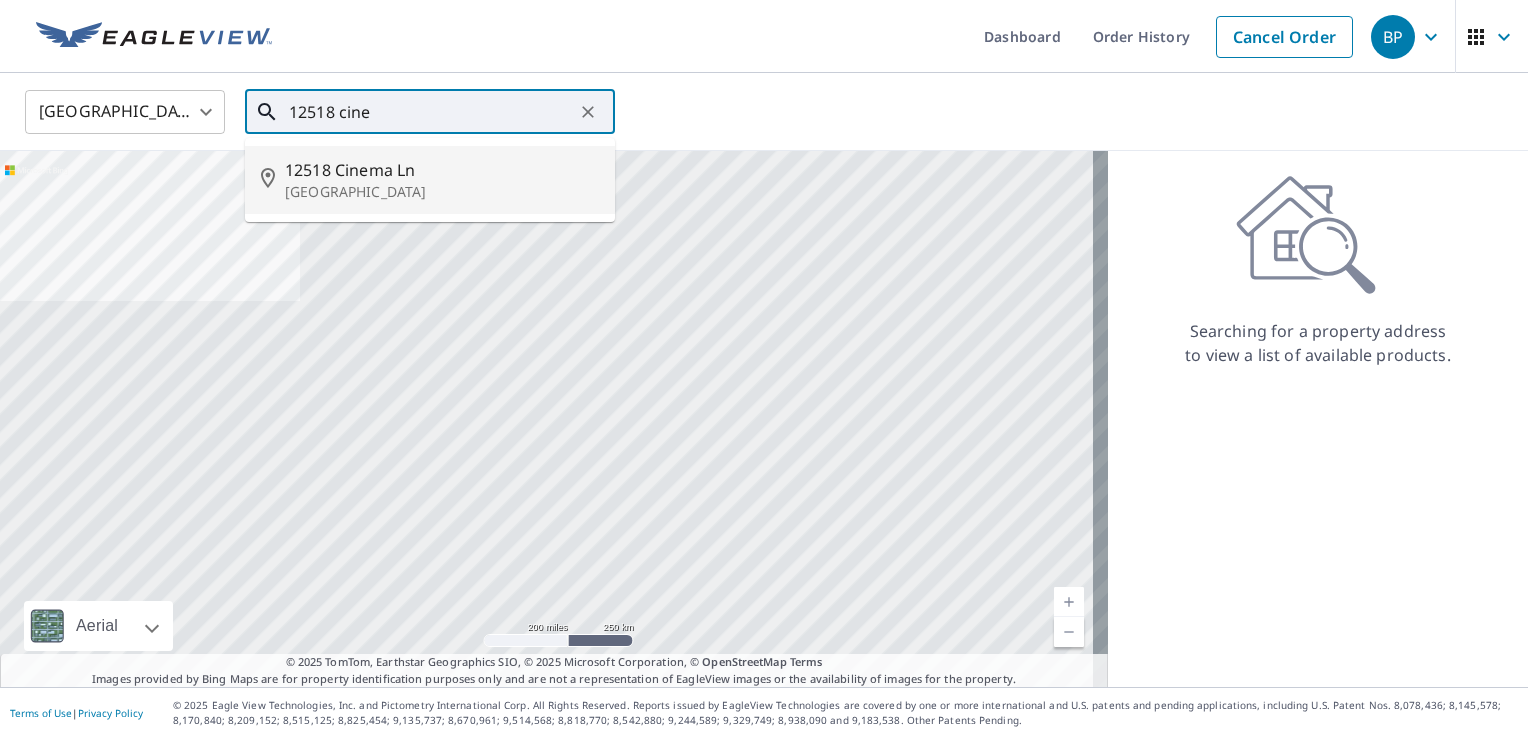 drag, startPoint x: 470, startPoint y: 191, endPoint x: 476, endPoint y: 177, distance: 15.231546 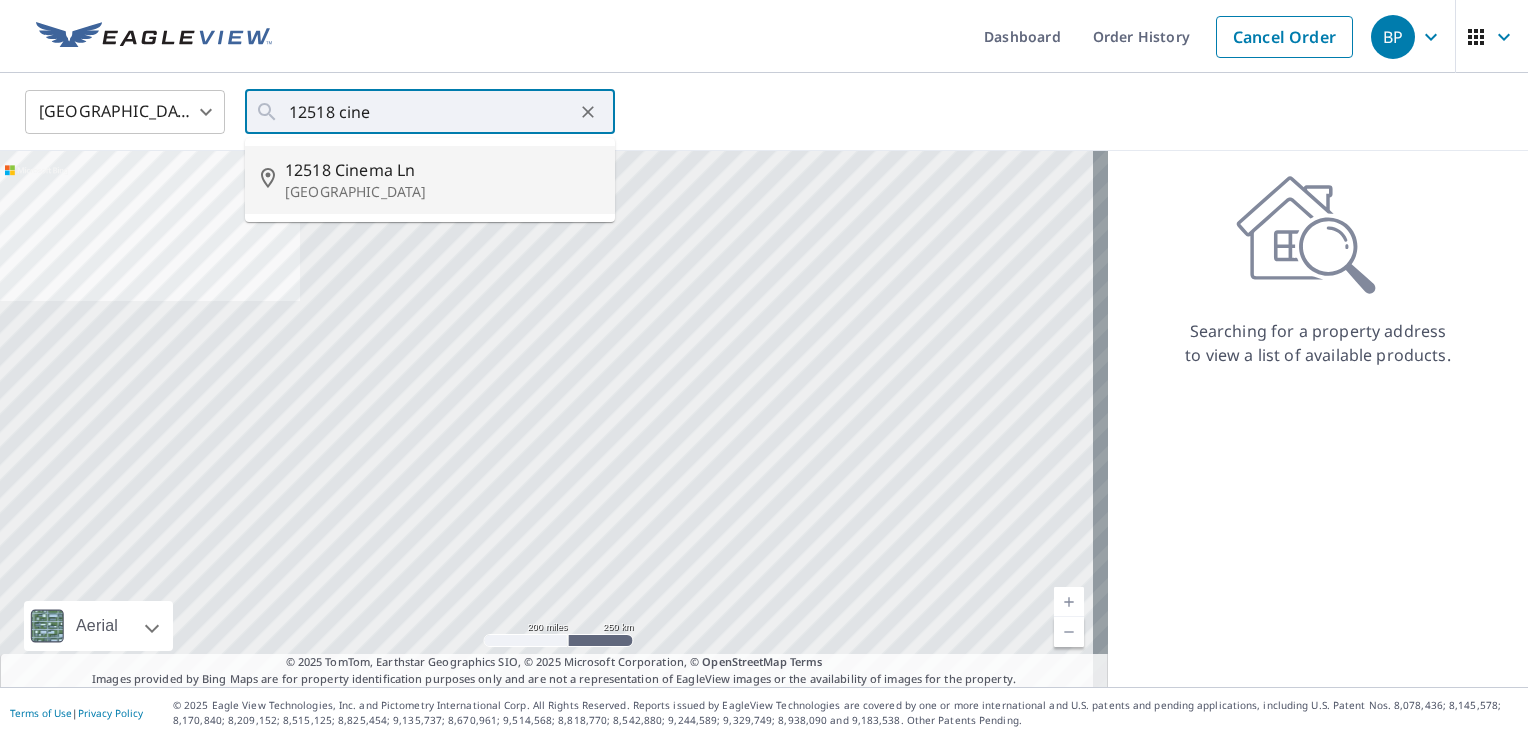 type on "[STREET_ADDRESS]" 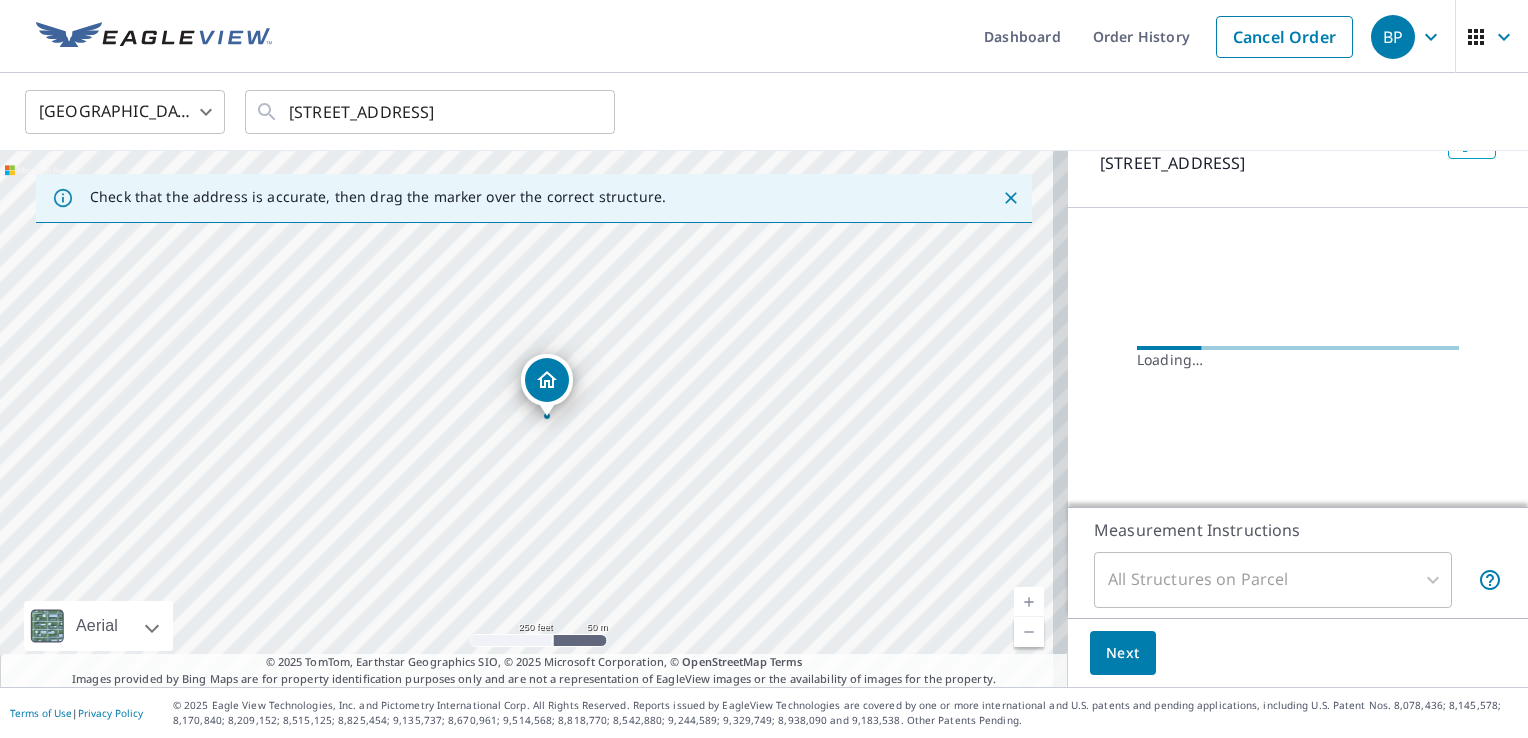 scroll, scrollTop: 71, scrollLeft: 0, axis: vertical 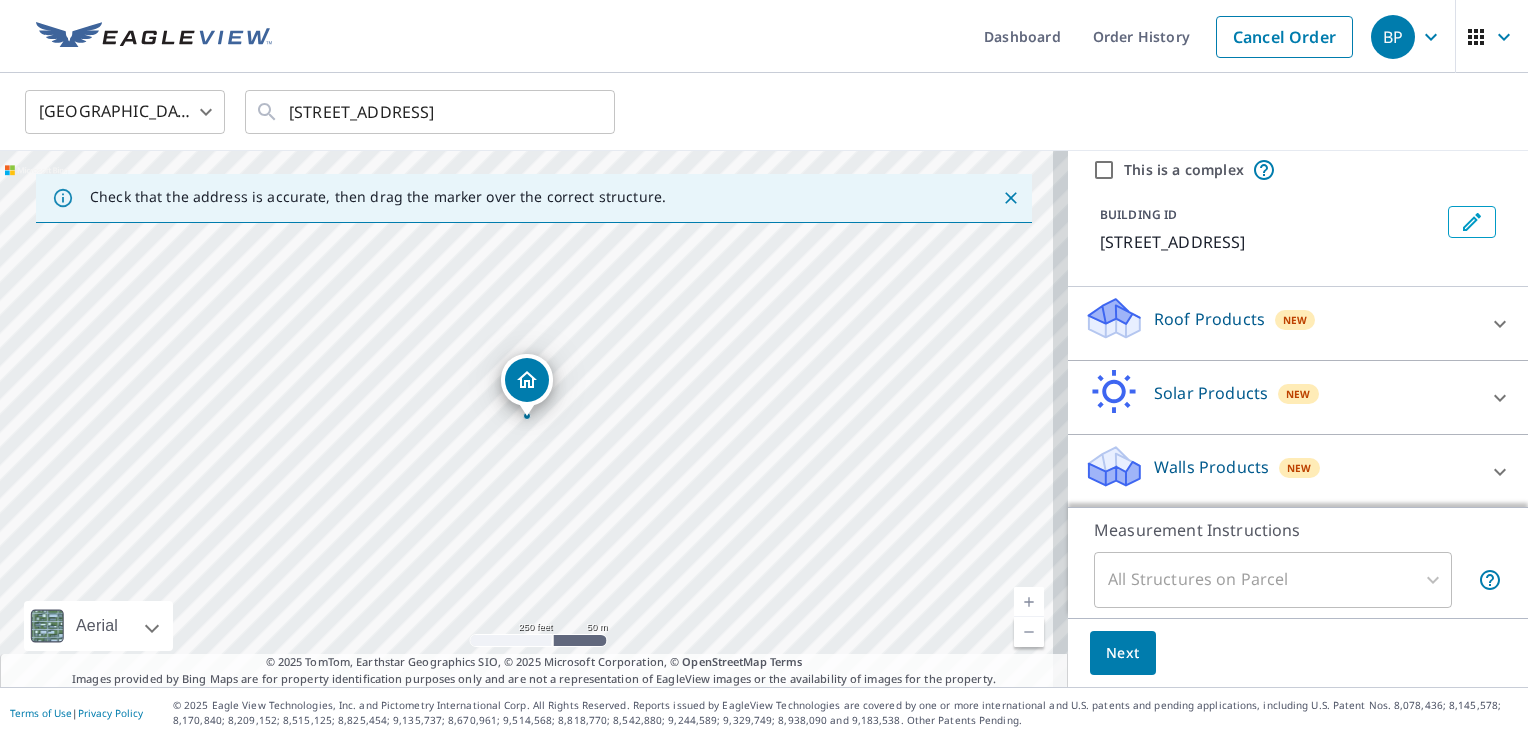 click on "Roof Products New" at bounding box center [1280, 323] 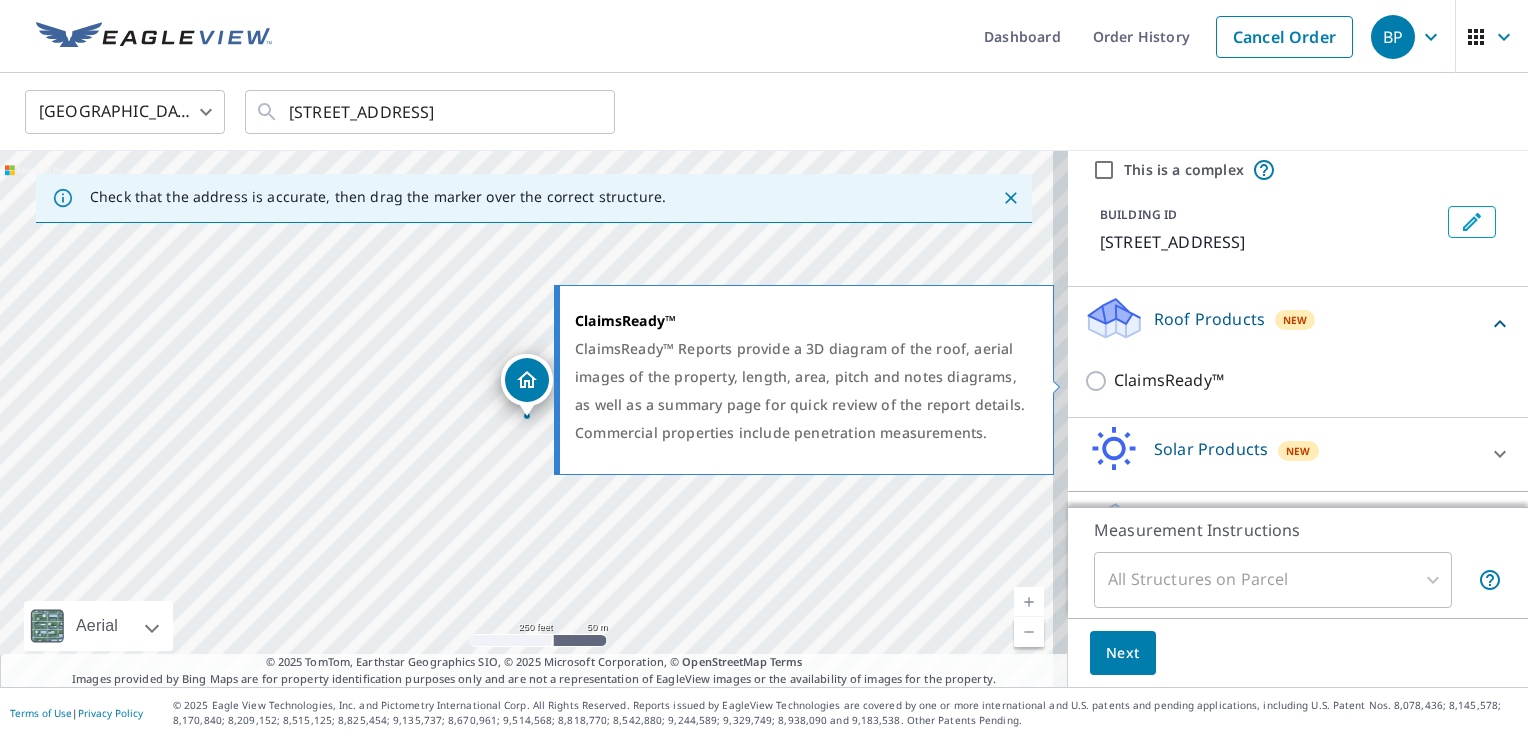 click on "ClaimsReady™" at bounding box center [1099, 381] 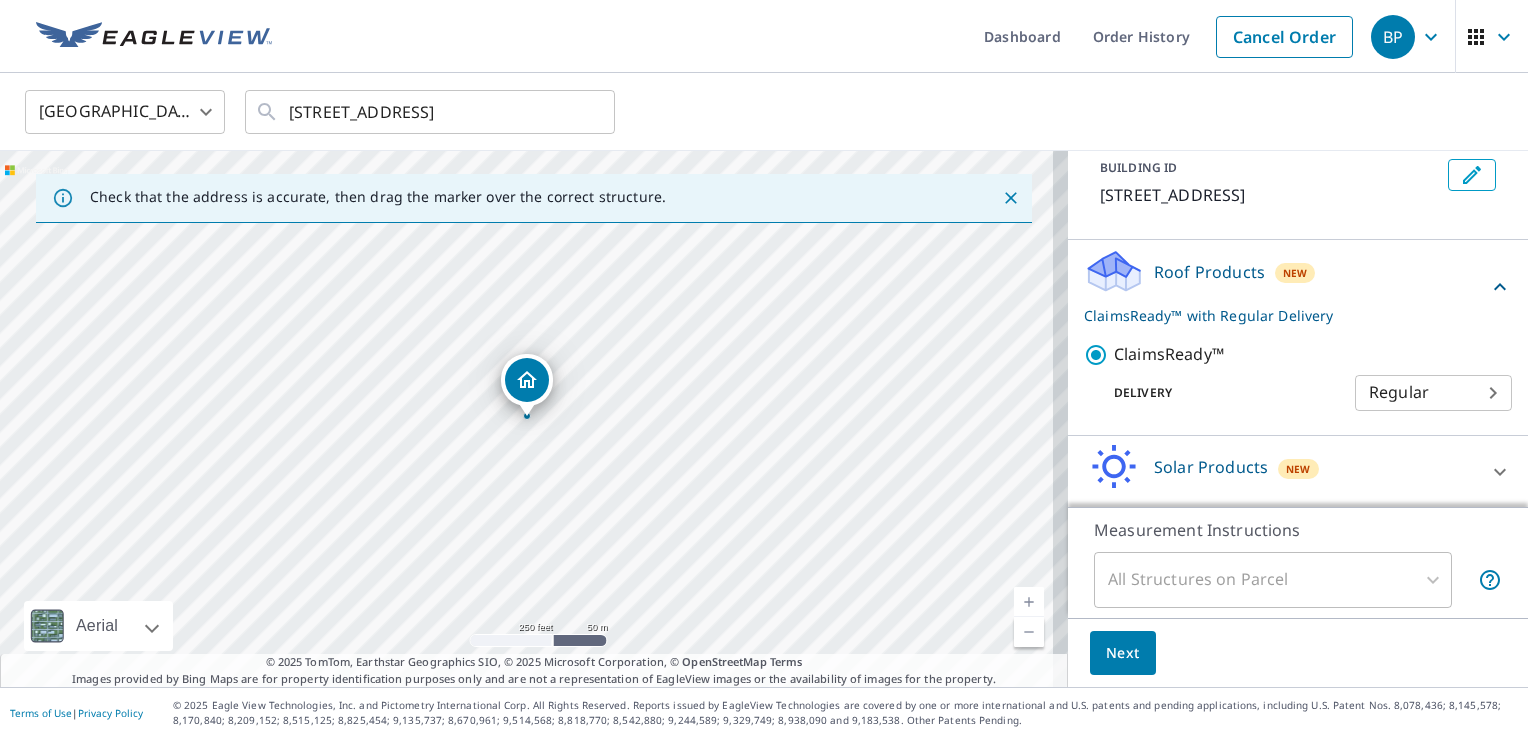 scroll, scrollTop: 192, scrollLeft: 0, axis: vertical 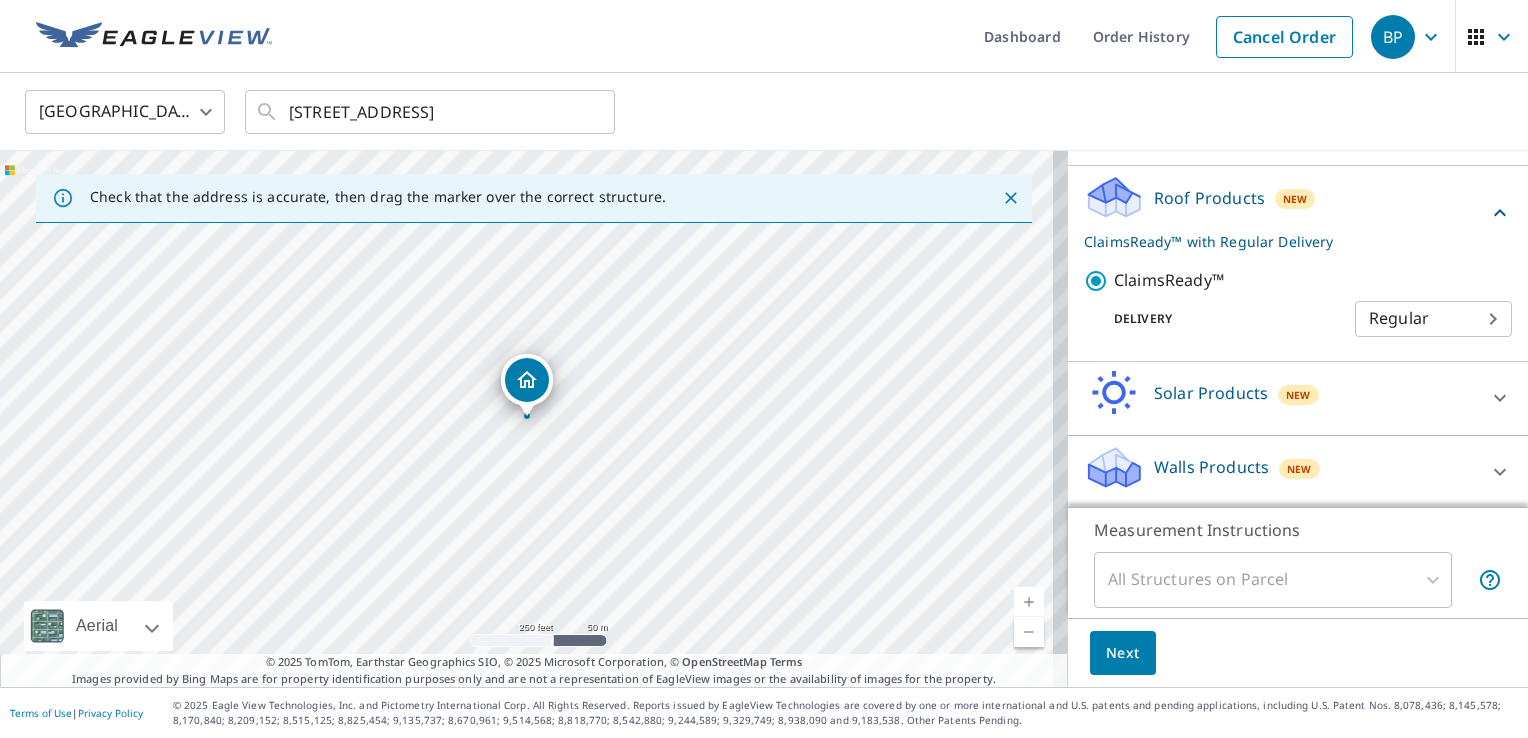 click on "Walls Products" at bounding box center [1211, 467] 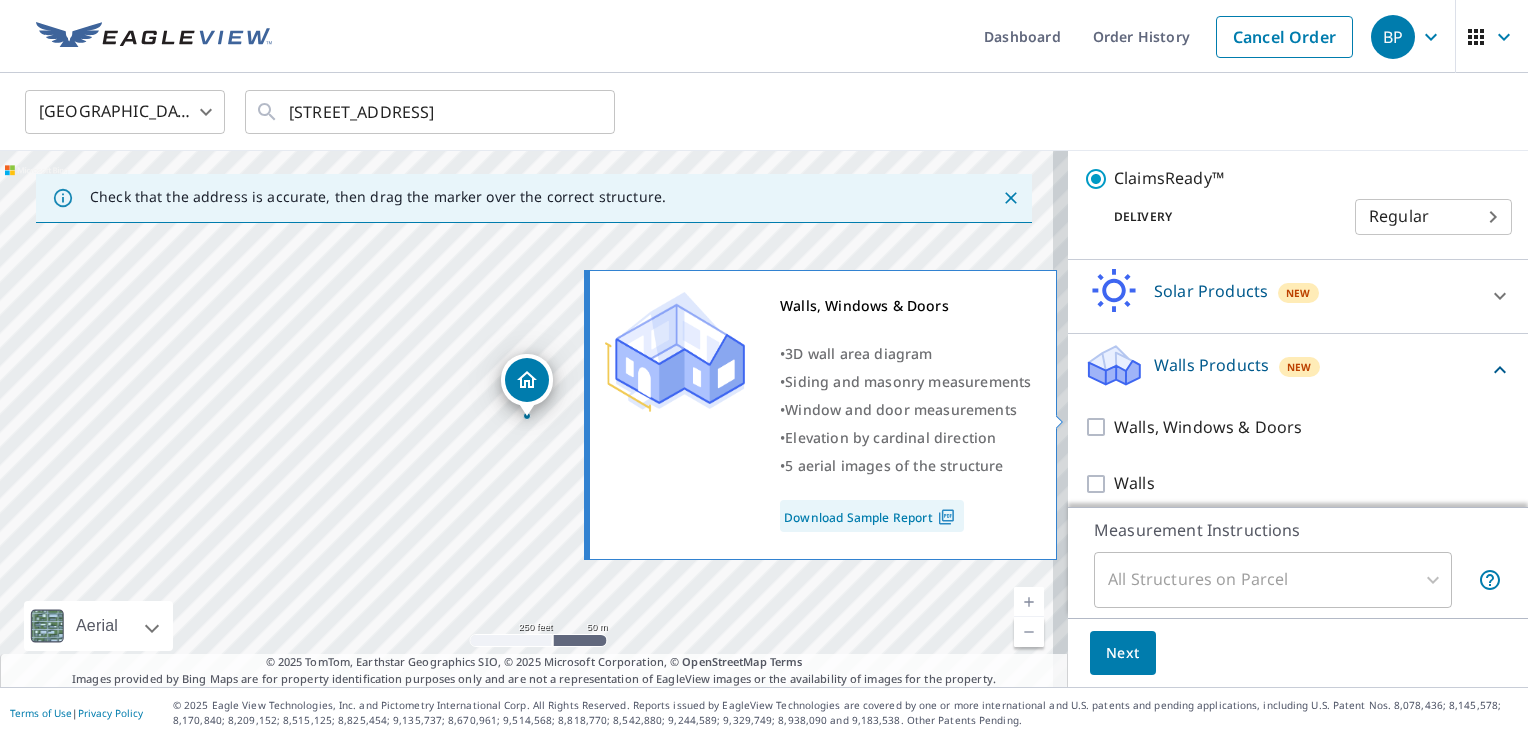 scroll, scrollTop: 305, scrollLeft: 0, axis: vertical 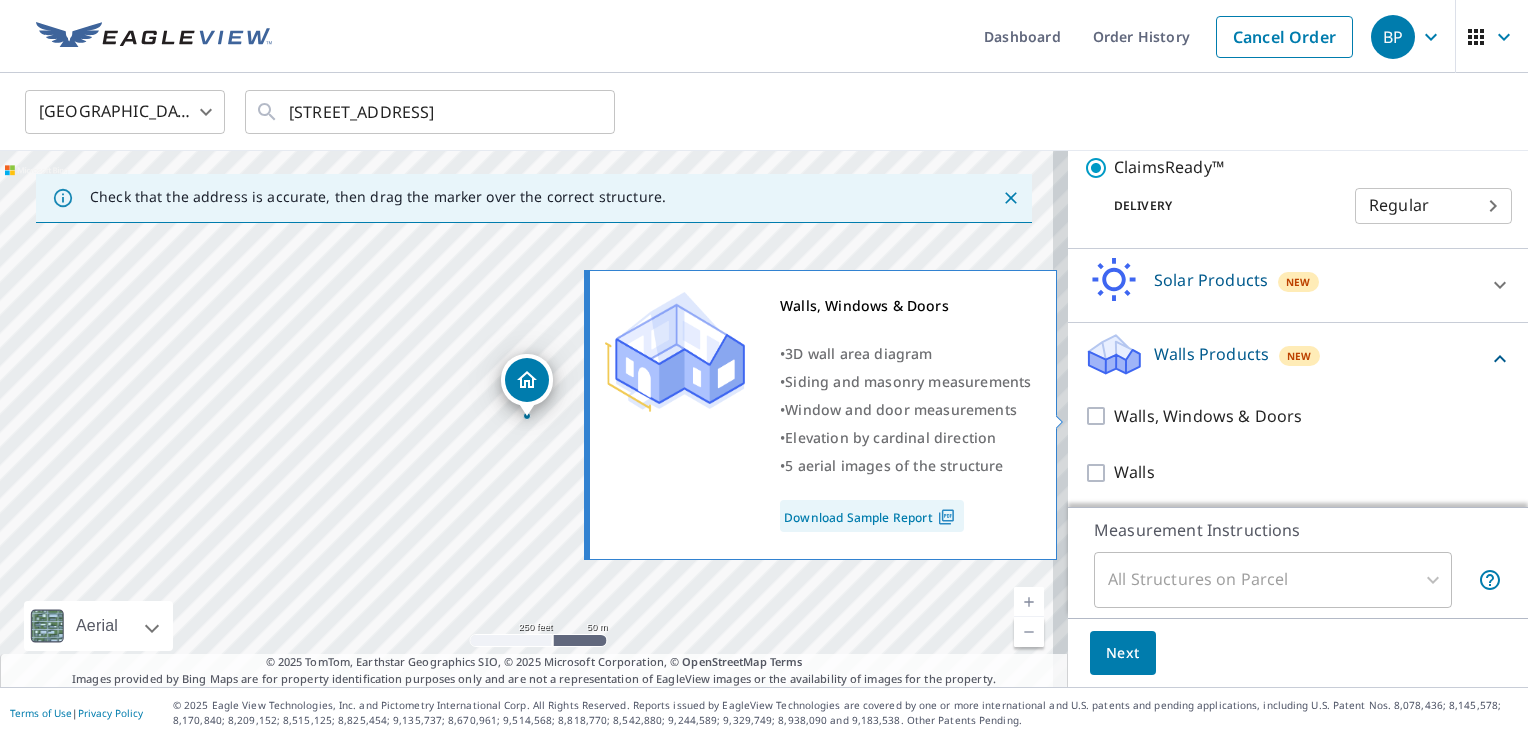 click on "Walls, Windows & Doors" at bounding box center (1099, 416) 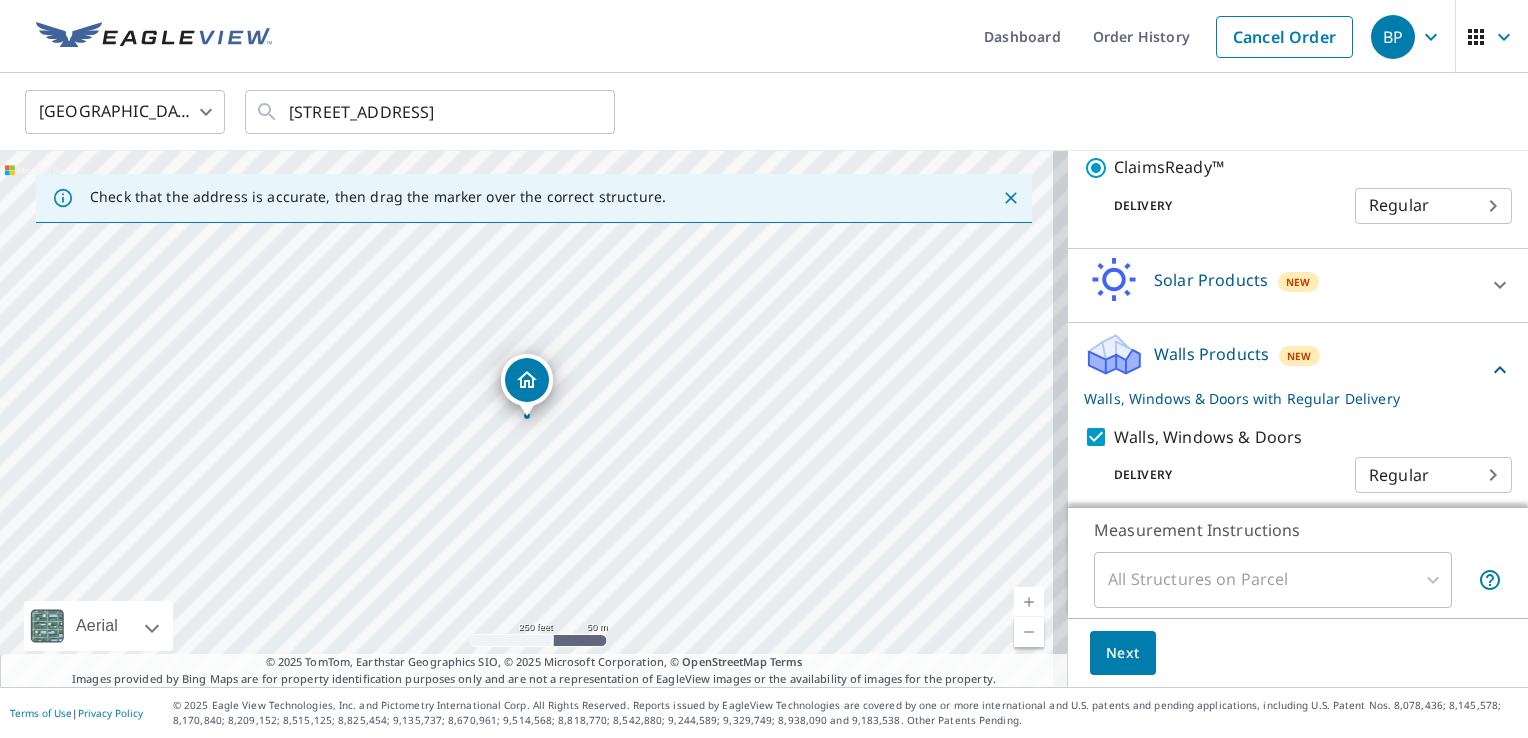 scroll, scrollTop: 371, scrollLeft: 0, axis: vertical 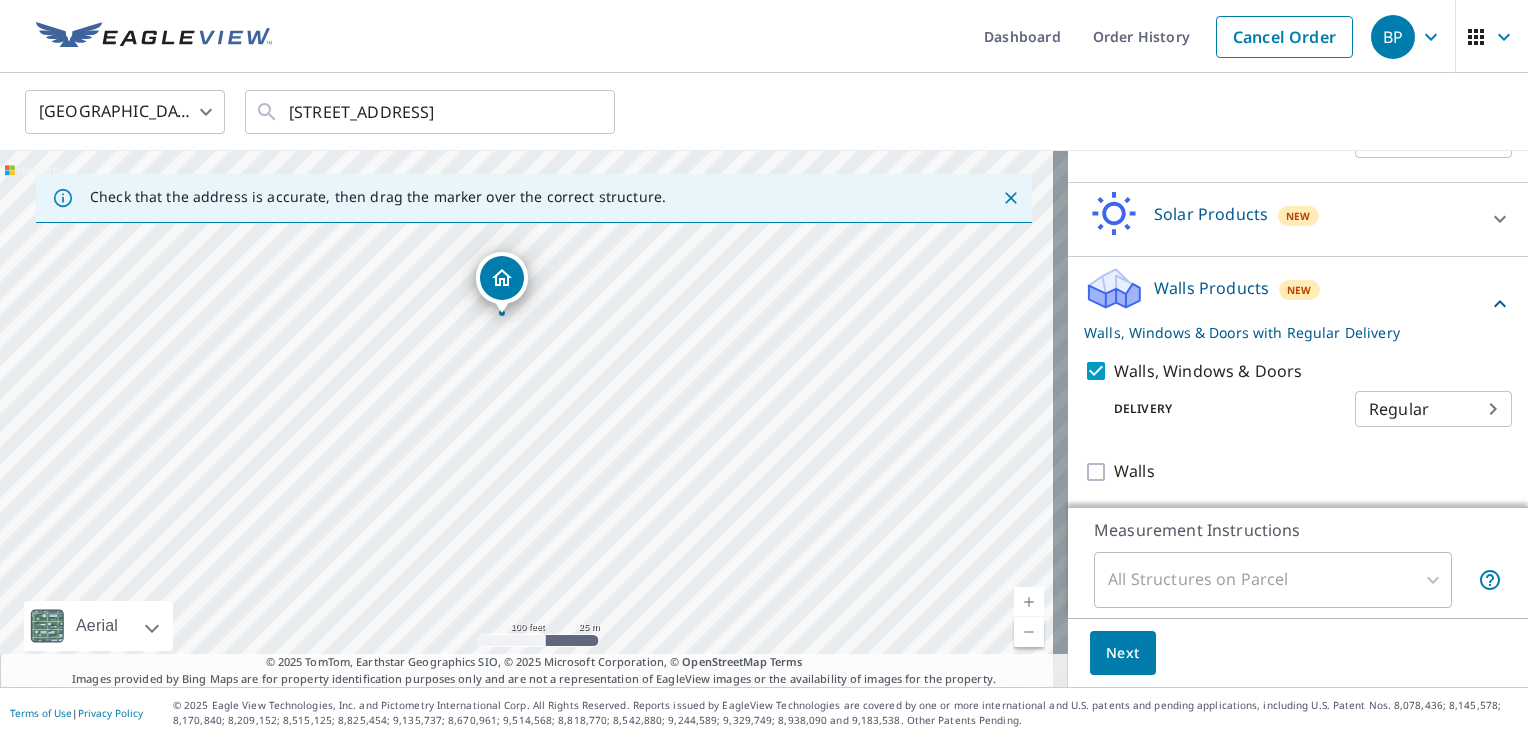 drag, startPoint x: 598, startPoint y: 443, endPoint x: 602, endPoint y: 466, distance: 23.345236 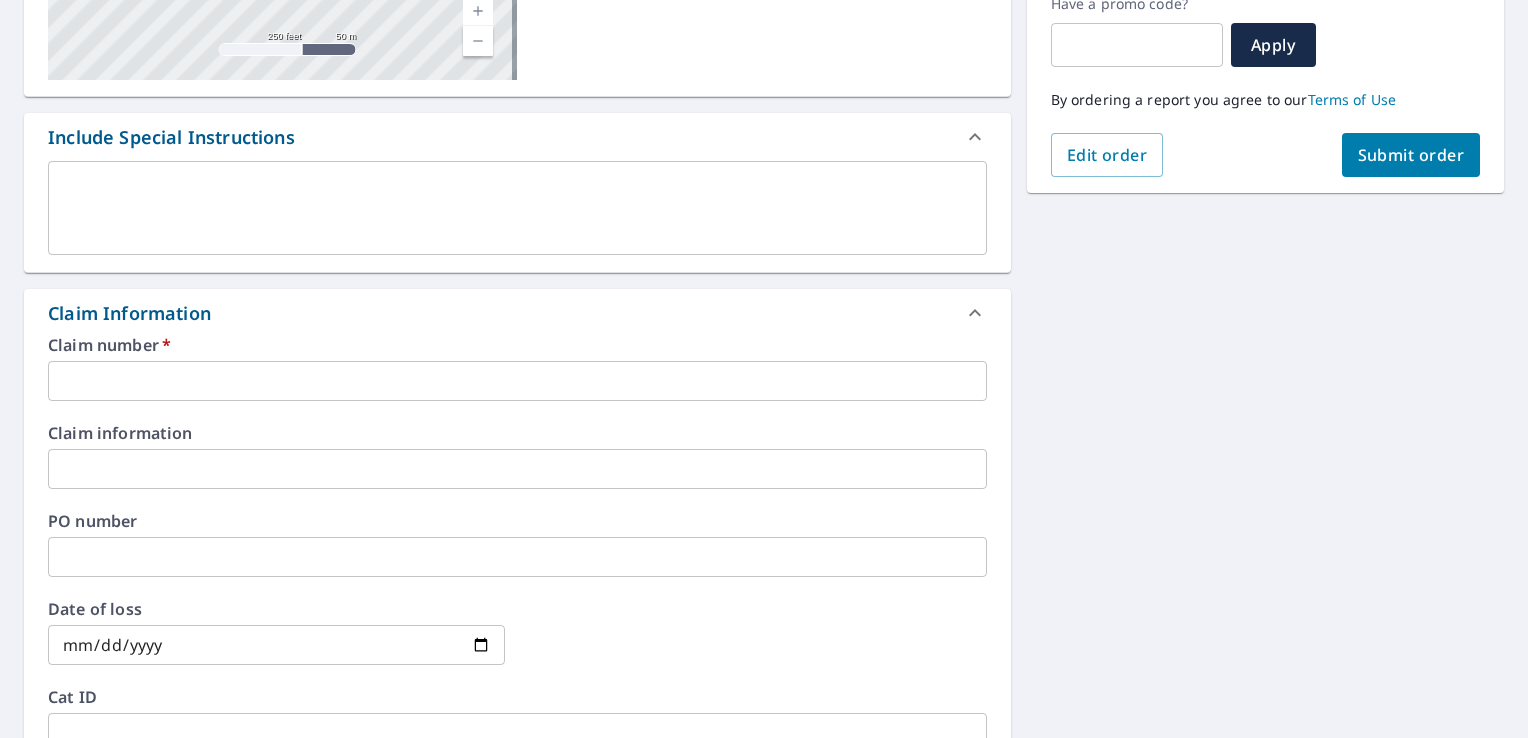 scroll, scrollTop: 500, scrollLeft: 0, axis: vertical 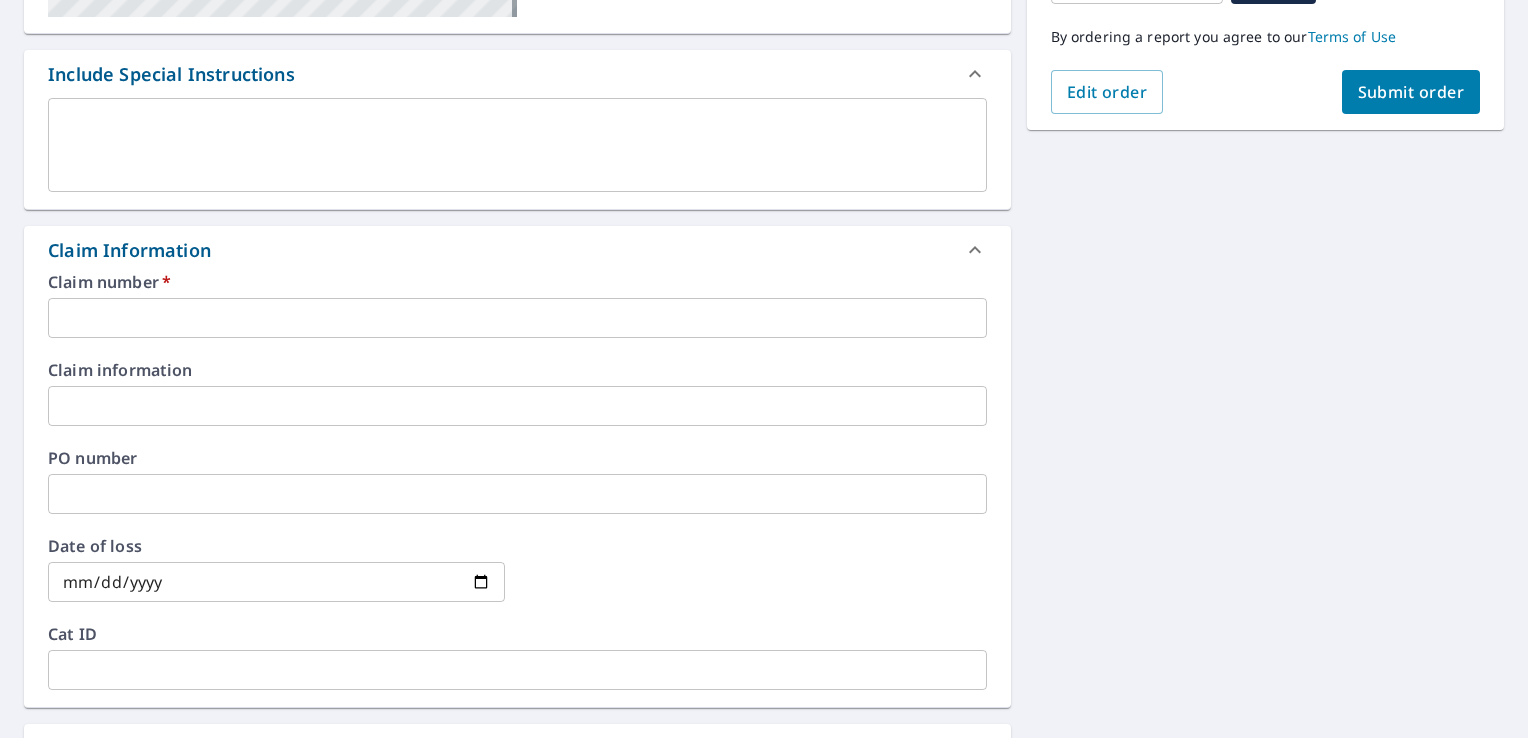 click at bounding box center (517, 318) 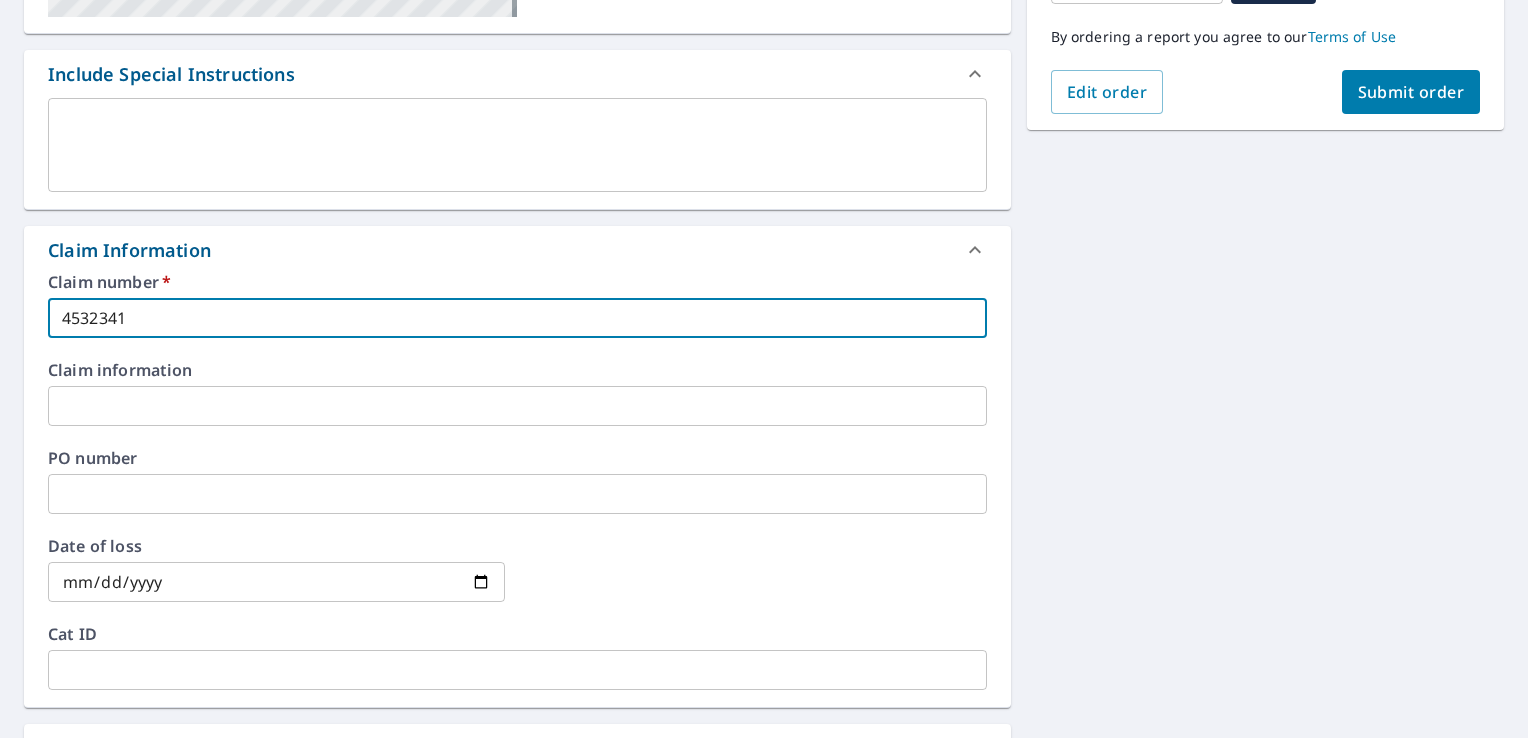 type on "4532341" 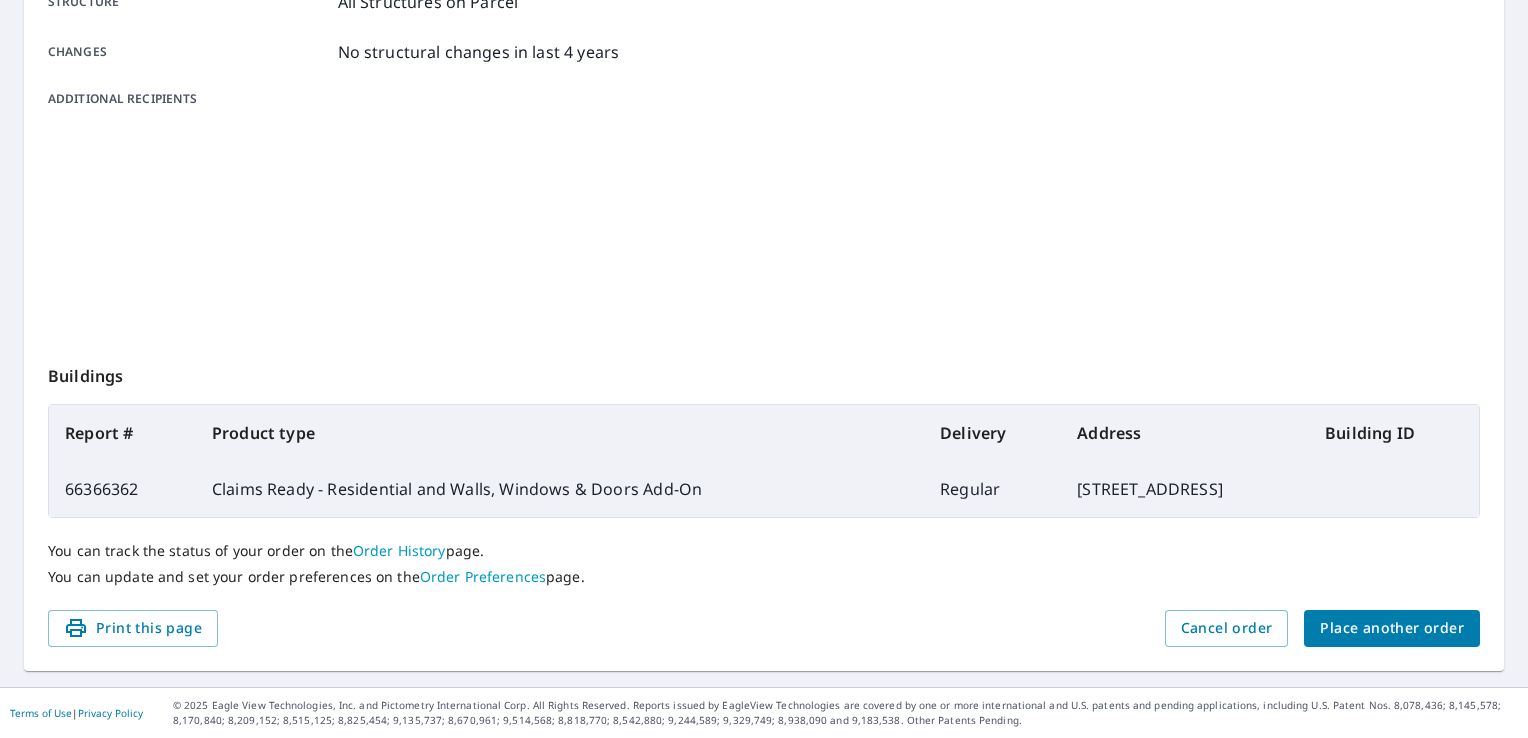 scroll, scrollTop: 437, scrollLeft: 0, axis: vertical 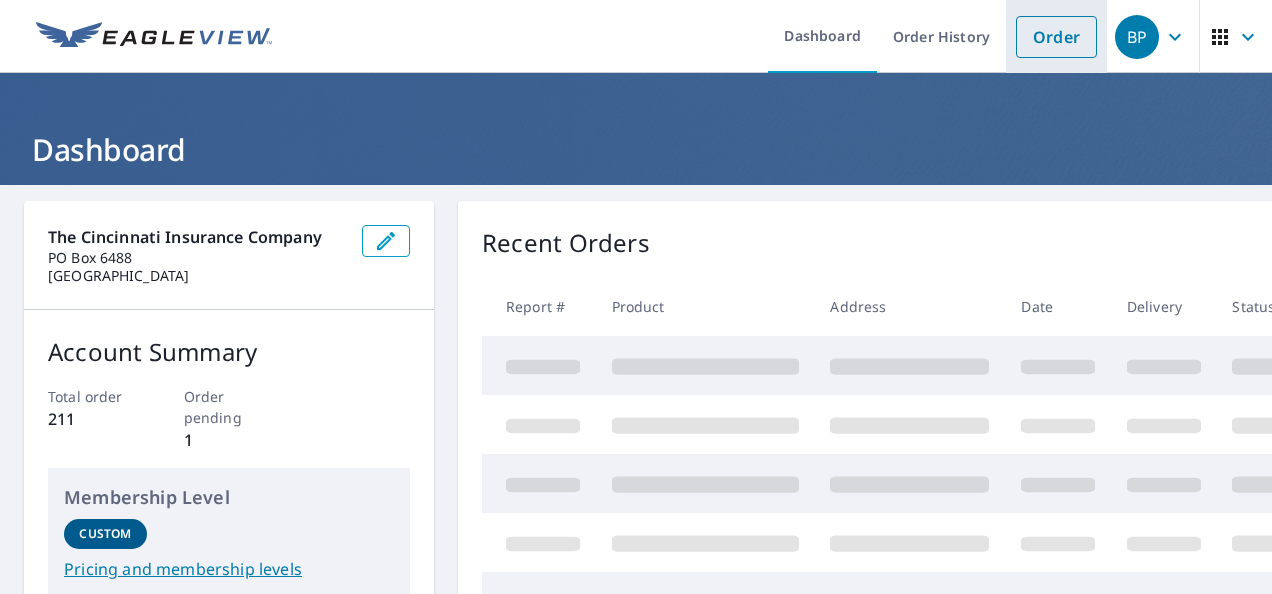 click on "Order" at bounding box center (1056, 37) 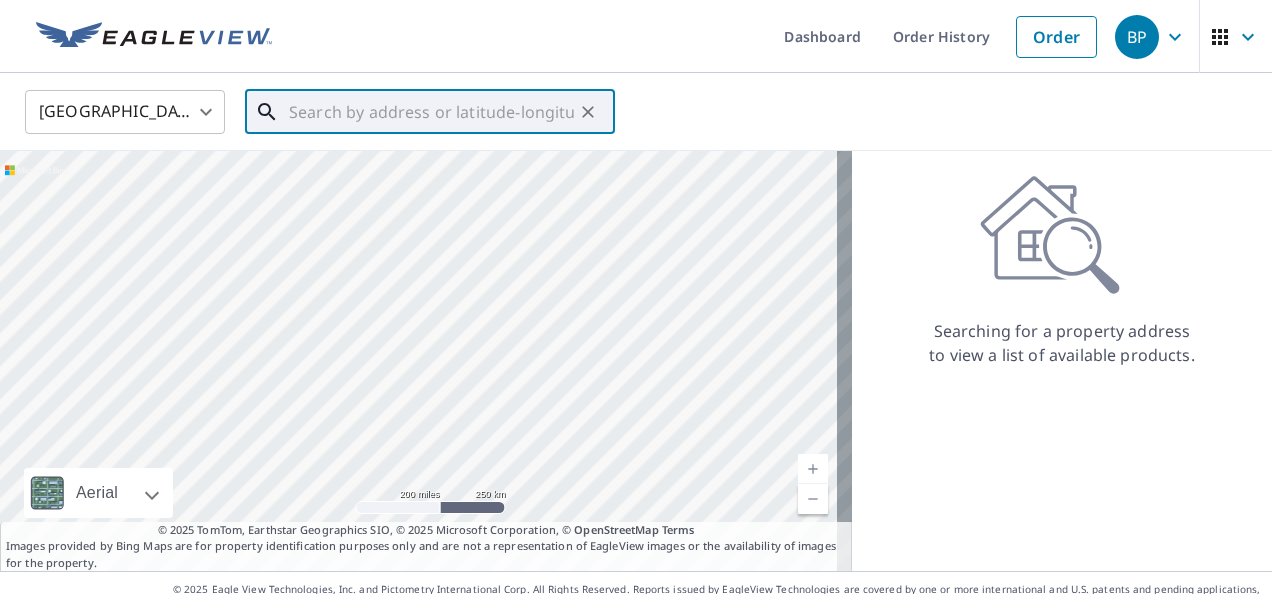 click at bounding box center [431, 112] 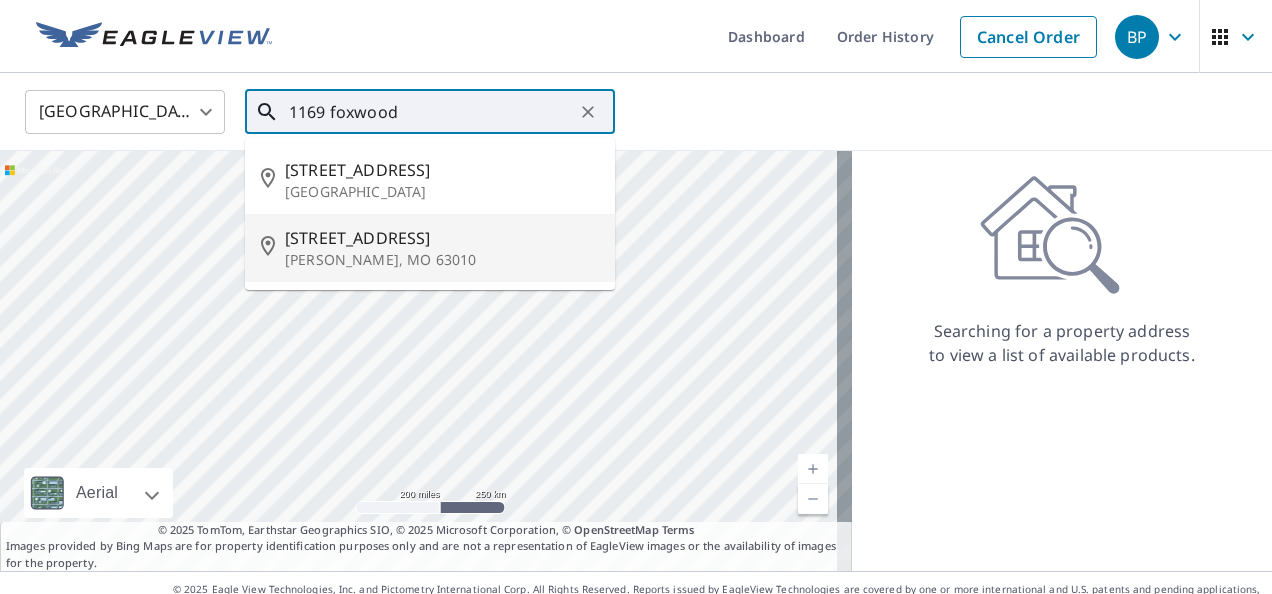 click on "1169 Foxwood Estates Dr" at bounding box center (442, 238) 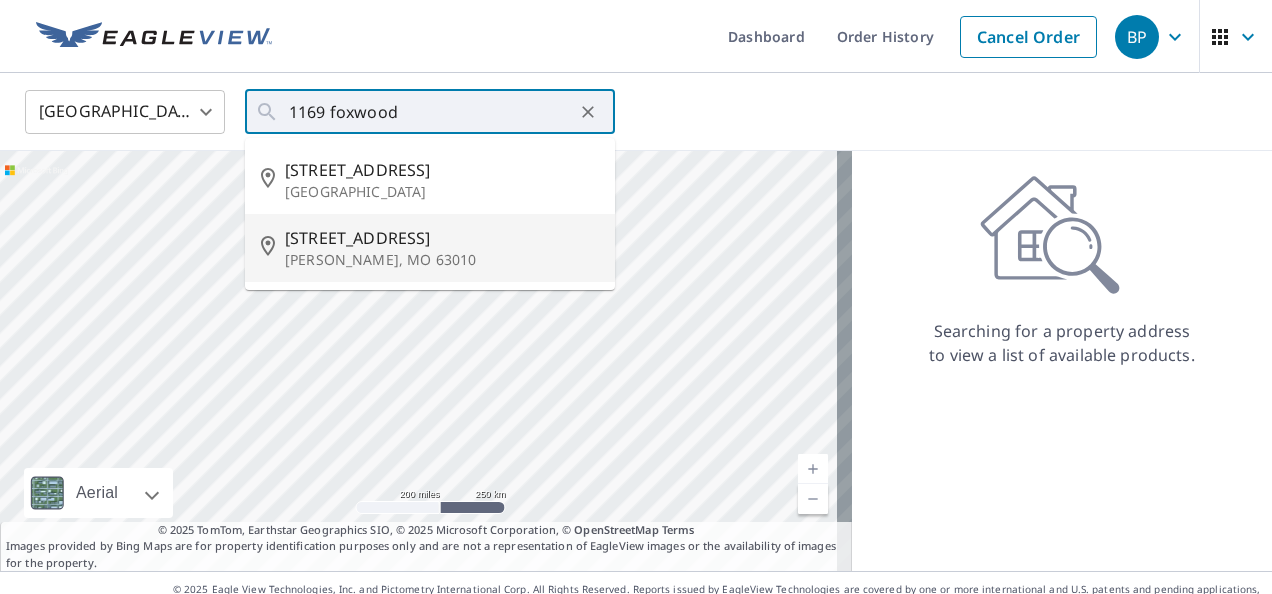 type on "1169 Foxwood Estates Dr Arnold, MO 63010" 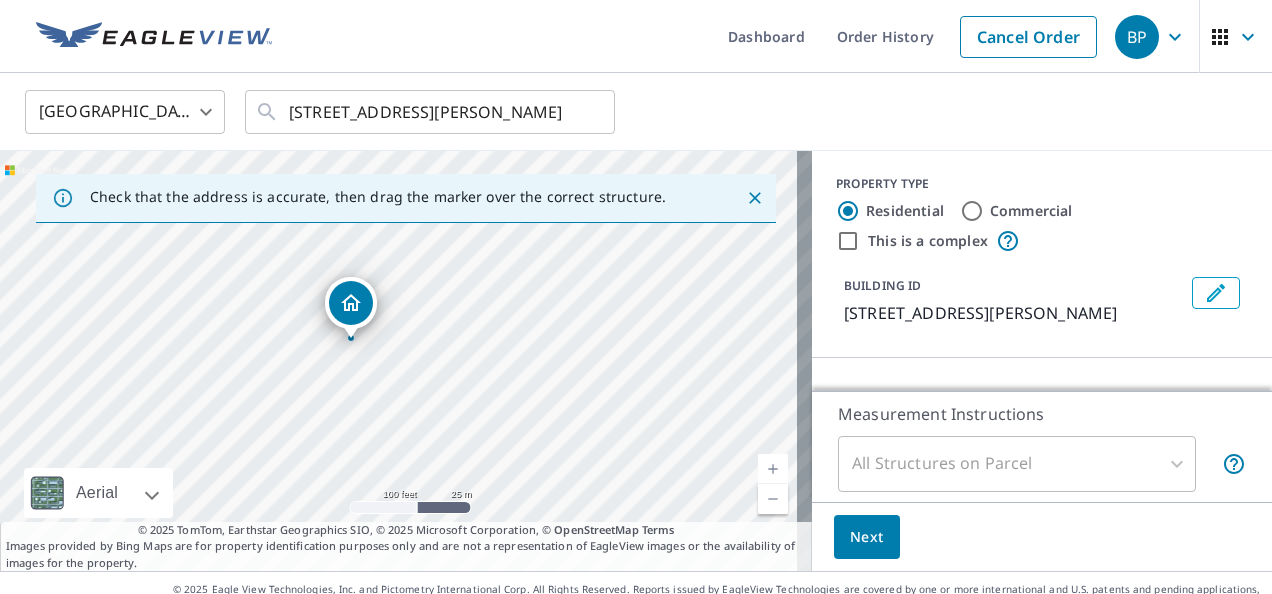 click on "Next" at bounding box center (867, 537) 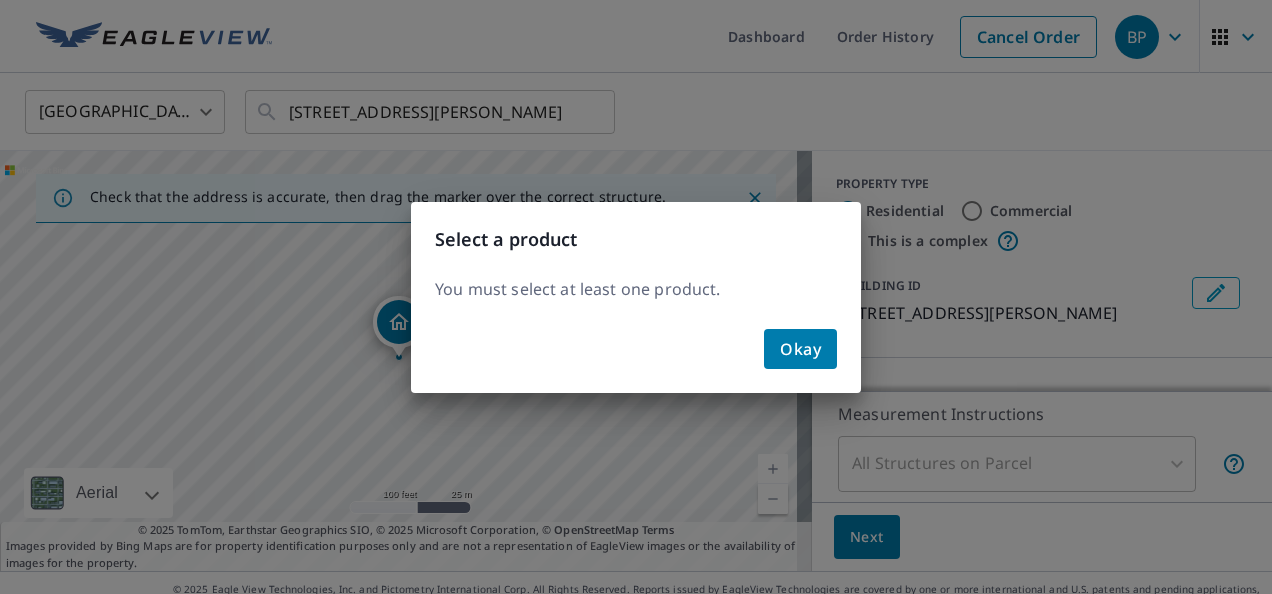 click on "Okay" 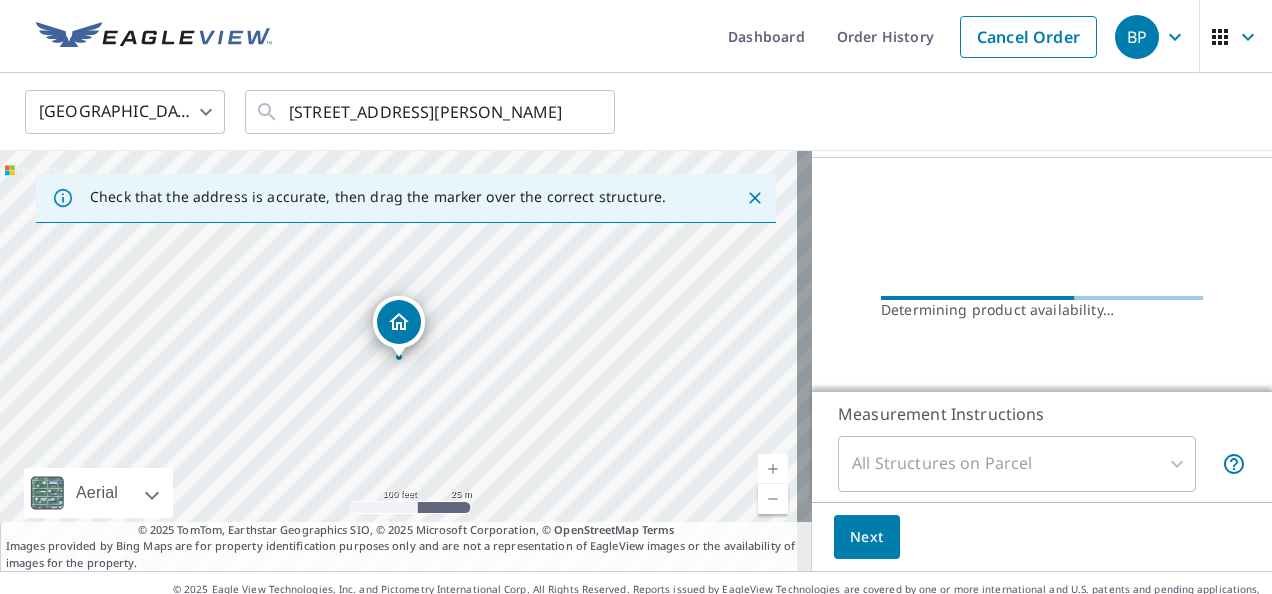 scroll, scrollTop: 211, scrollLeft: 0, axis: vertical 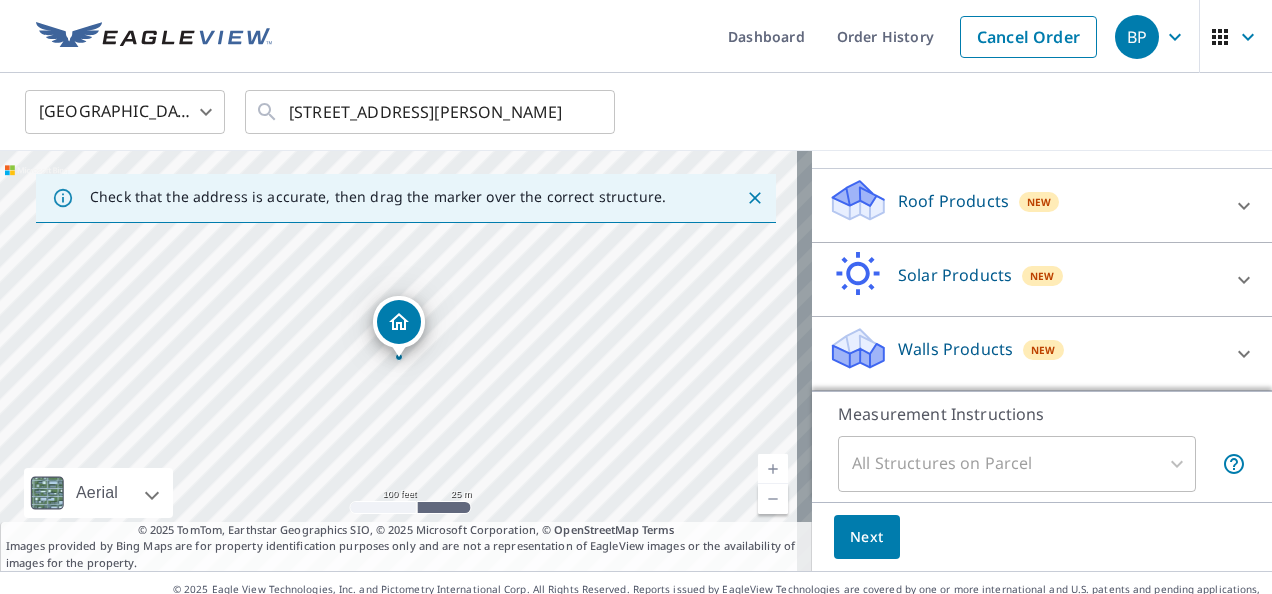 click on "Roof Products" at bounding box center (953, 201) 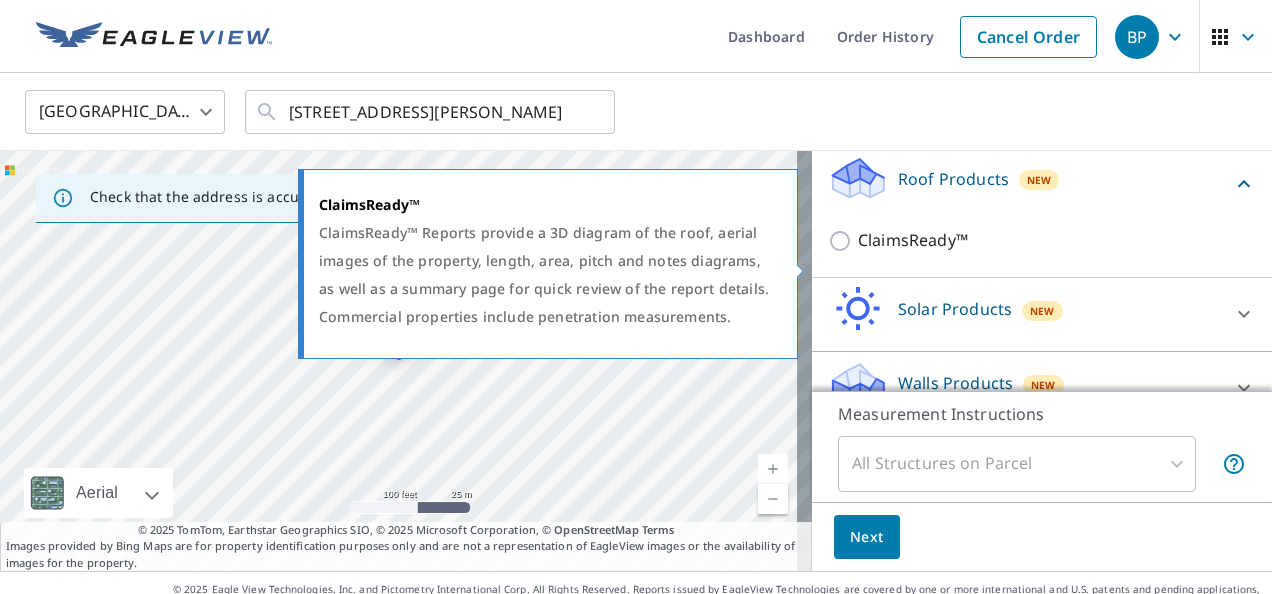 click on "ClaimsReady™" at bounding box center (843, 241) 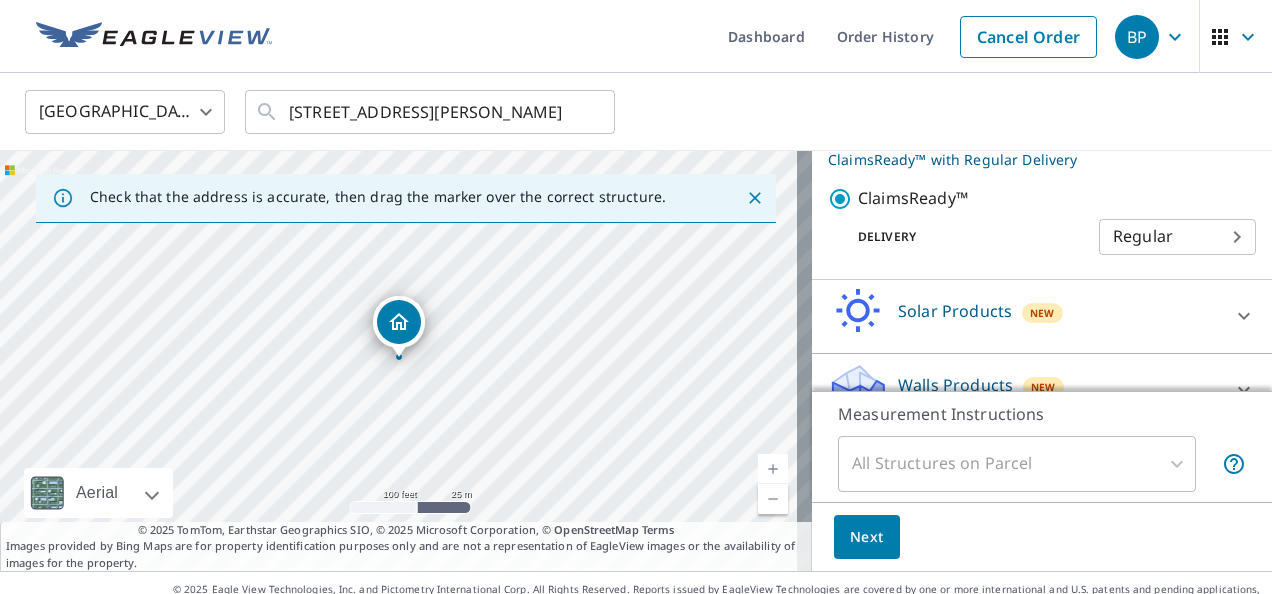 scroll, scrollTop: 333, scrollLeft: 0, axis: vertical 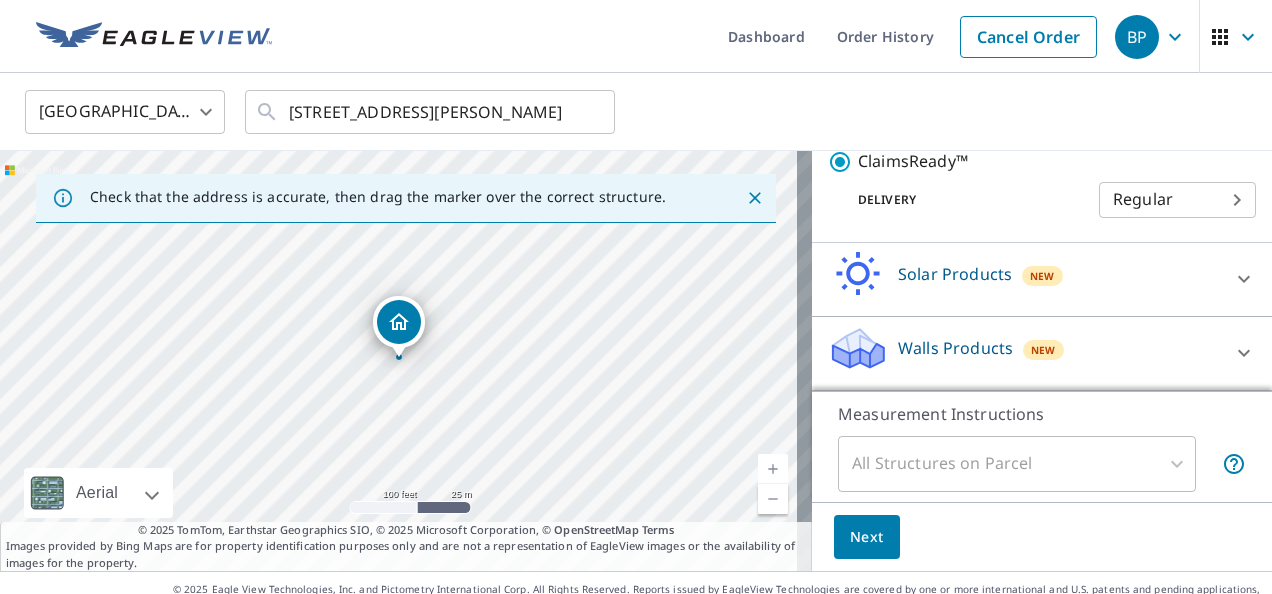 click on "Walls Products" at bounding box center [955, 348] 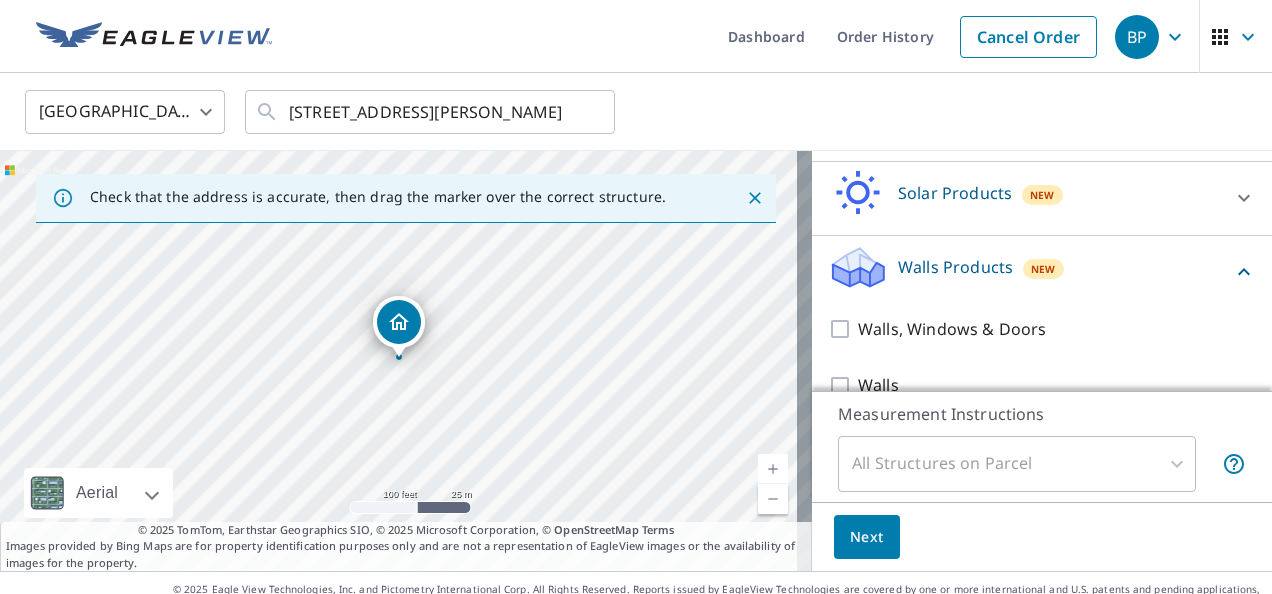 scroll, scrollTop: 447, scrollLeft: 0, axis: vertical 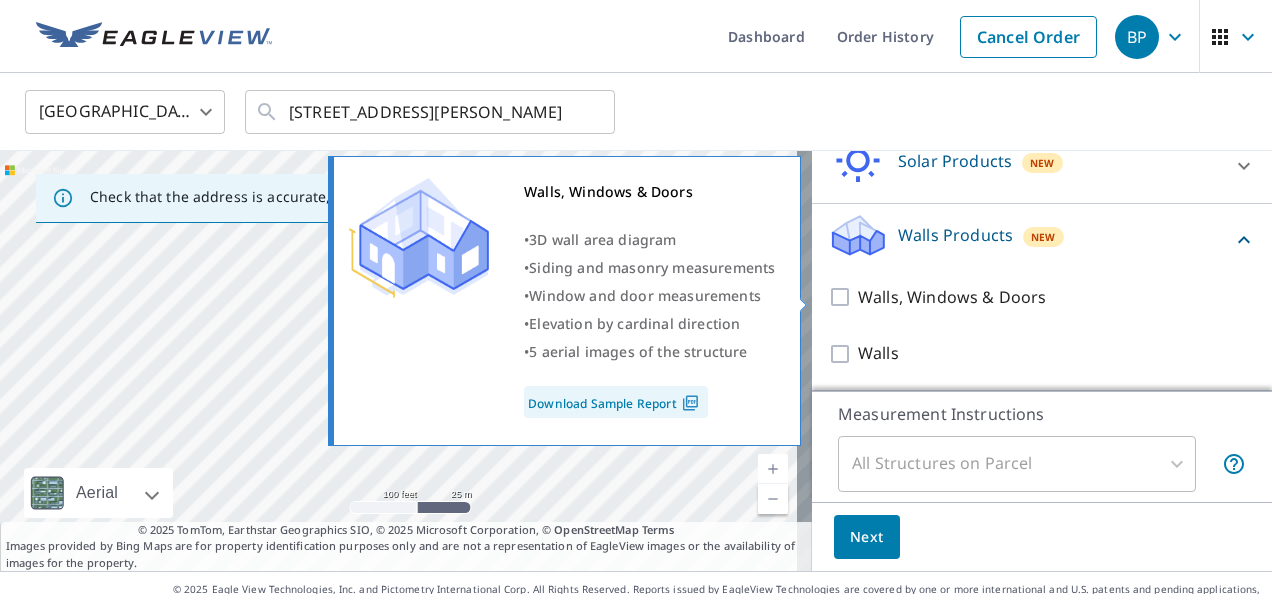 click on "Walls, Windows & Doors" at bounding box center (843, 297) 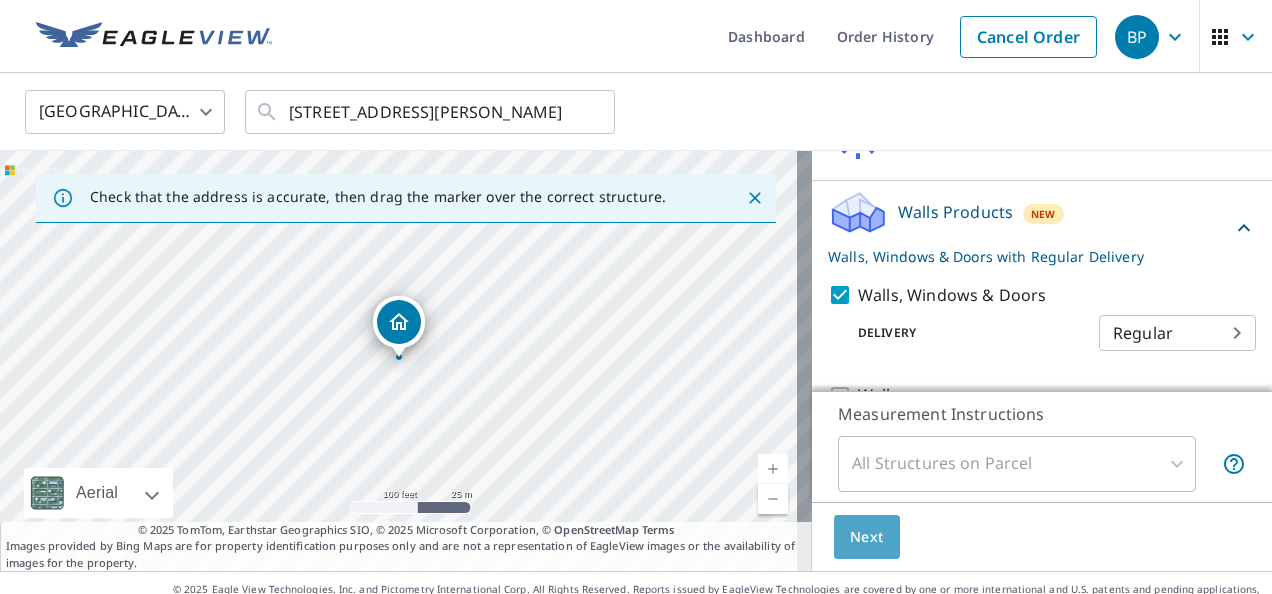 click on "Next" at bounding box center [867, 537] 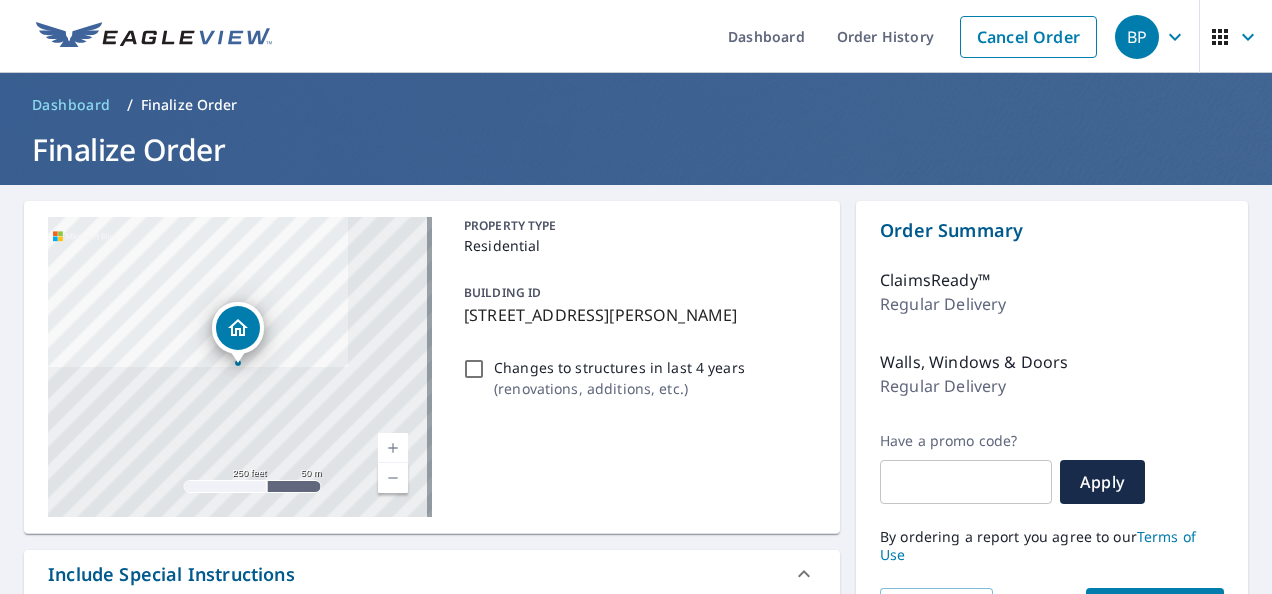 scroll, scrollTop: 300, scrollLeft: 0, axis: vertical 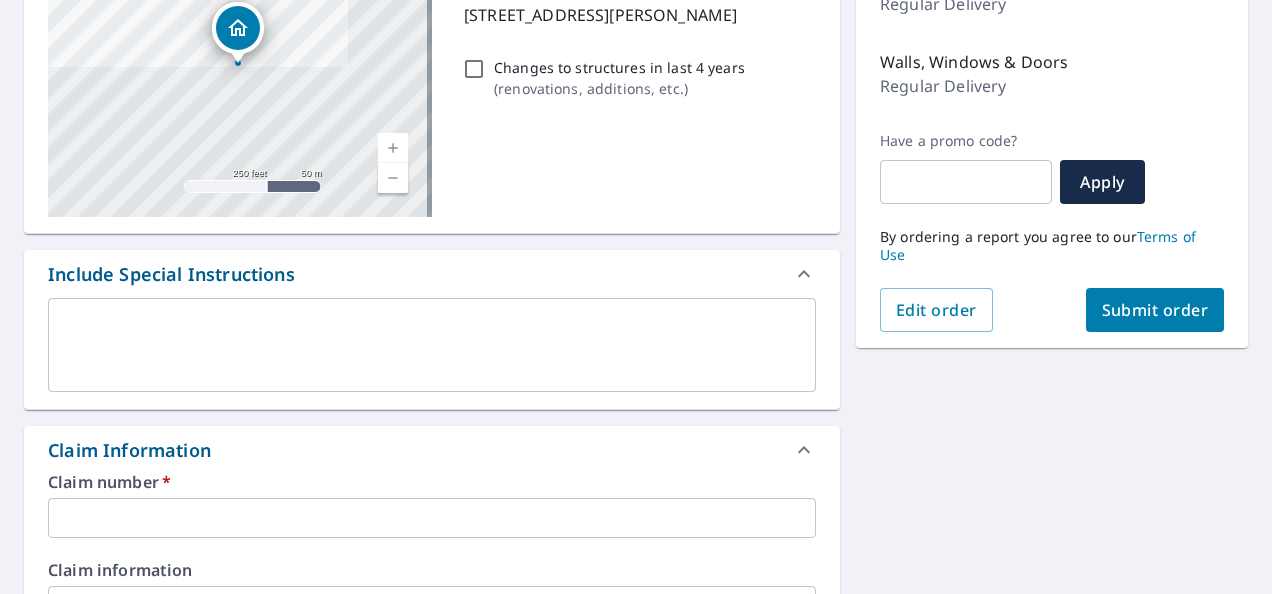 click at bounding box center (432, 518) 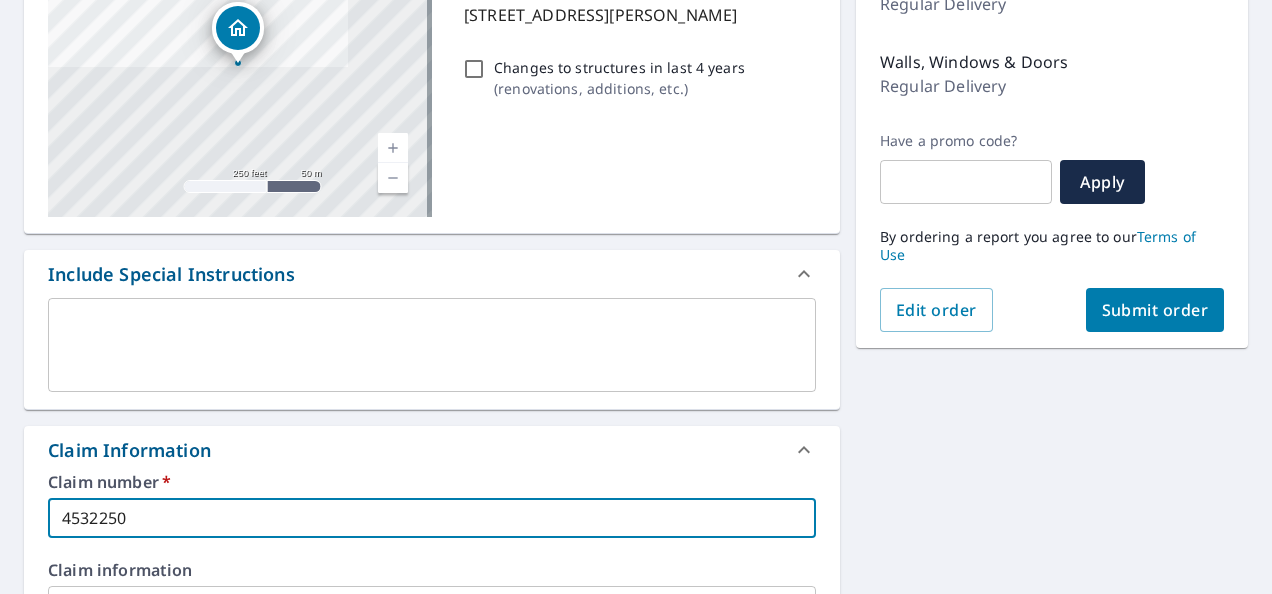 type on "4532250" 